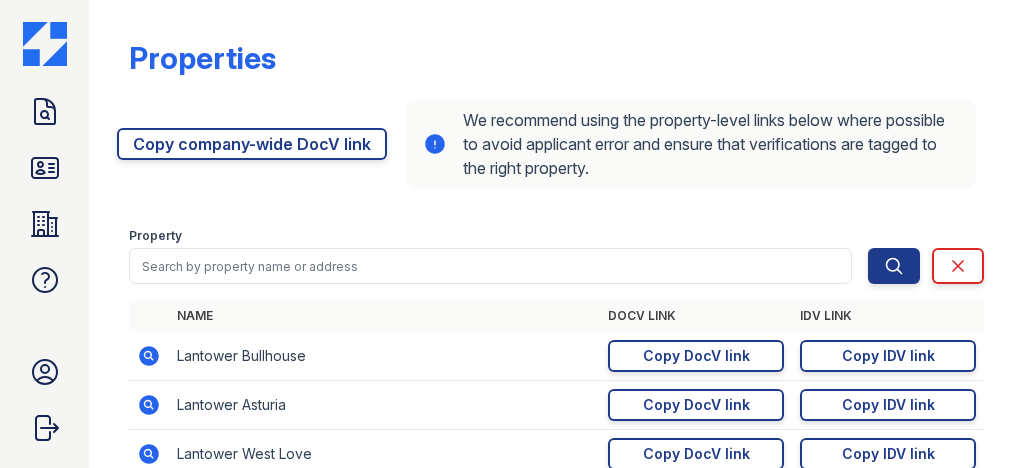 scroll, scrollTop: 0, scrollLeft: 0, axis: both 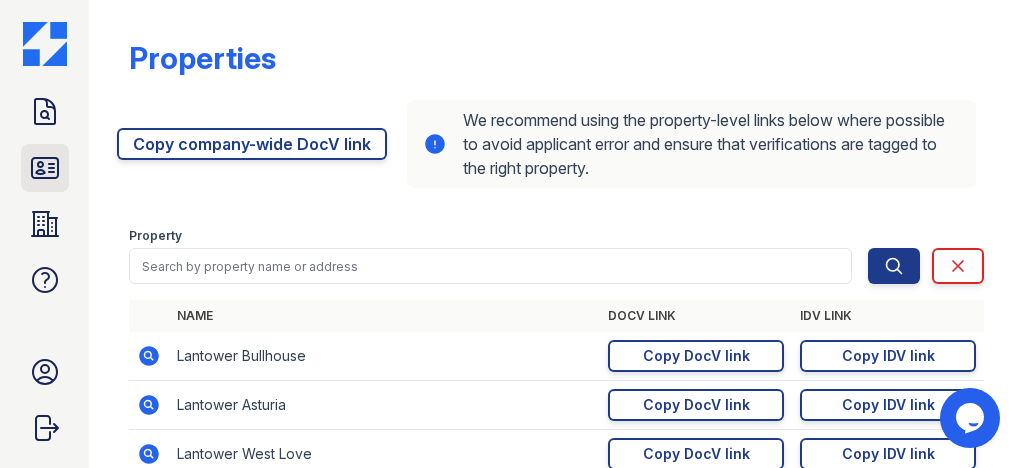 click 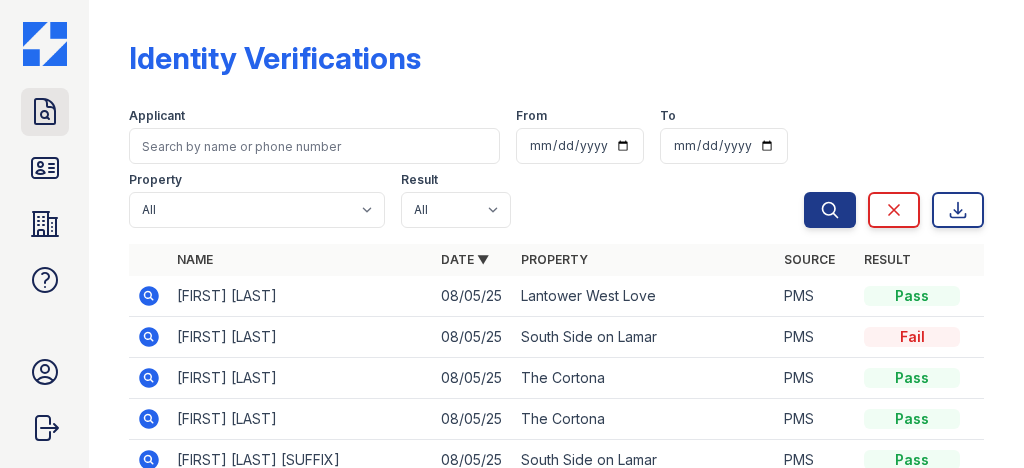 click on "Doc Verifications" at bounding box center [45, 112] 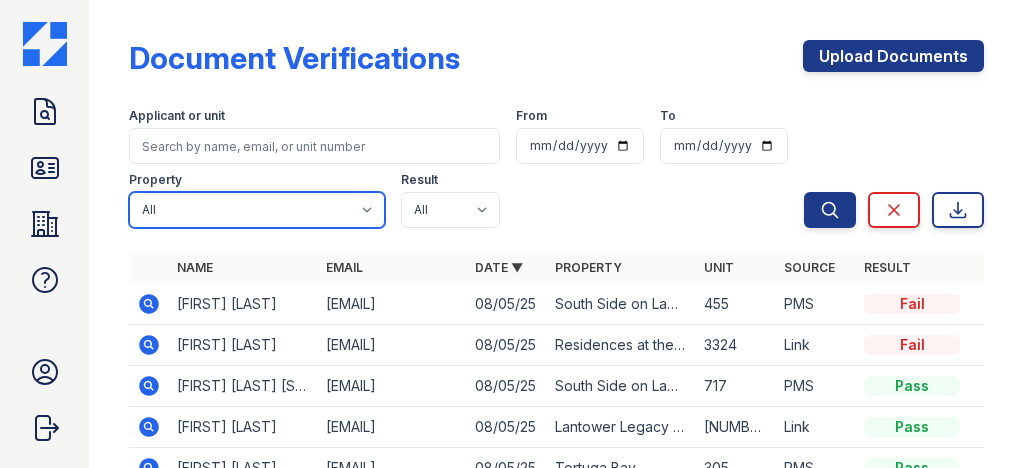 click on "All
Lantower Ambrosio
Lantower Asturia
Lantower Brandon Crossroads
Lantower Bullhouse
Lantower Cypress Creek
Lantower Edgewater
Lantower Garrison Park
Lantower Grande Flats
Lantower Grande Pines
Lantower Legacy Lakes
Lantower Midtown
Lantower Round Rock
Lantower Techridge
Lantower Waverly
Lantower West Love
Lantower Weston Corners
Lantower Westshore
Realm at Patterson Place
Residences at the Collection
South Side on Lamar
The Cortona
Tortuga Bay" at bounding box center [257, 210] 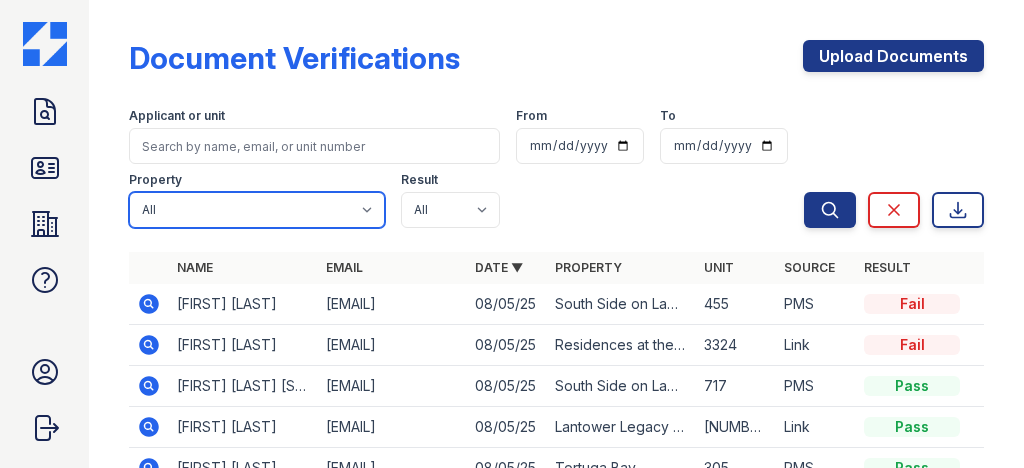 select on "4619" 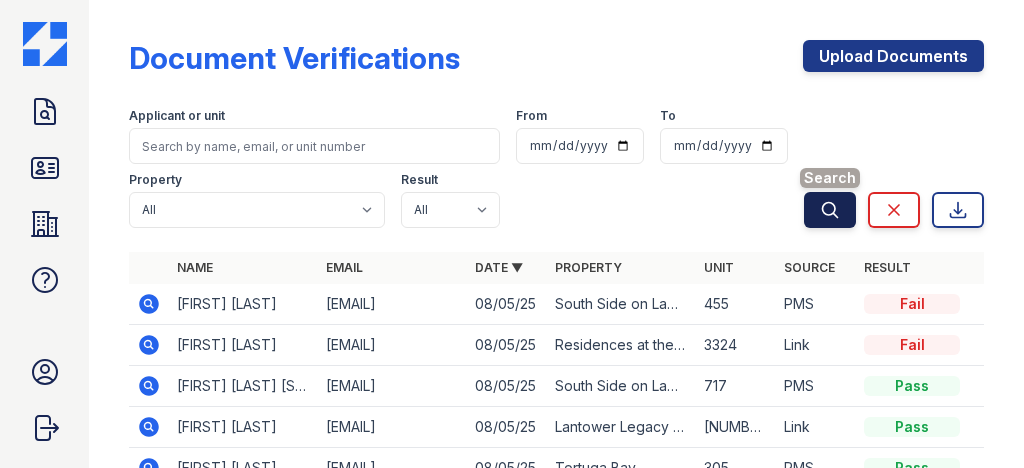 click on "Search" at bounding box center (830, 210) 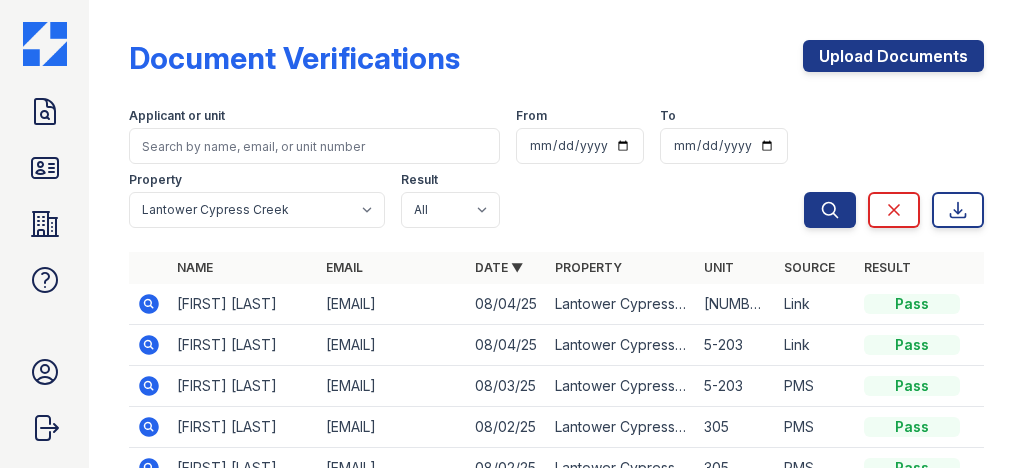 click 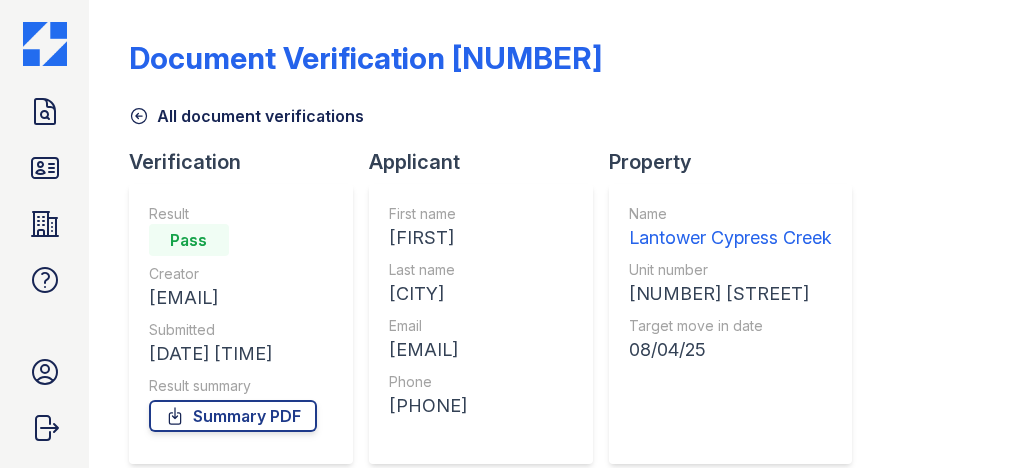 scroll, scrollTop: 0, scrollLeft: 0, axis: both 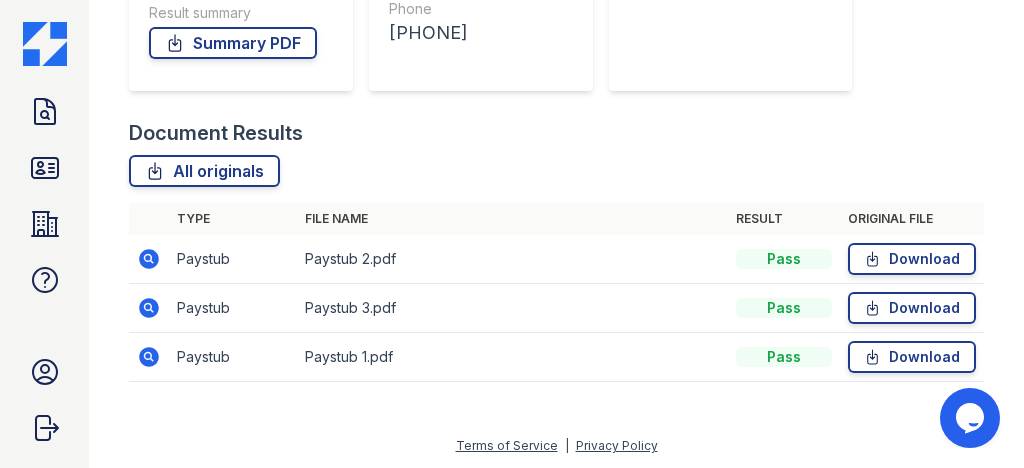 click 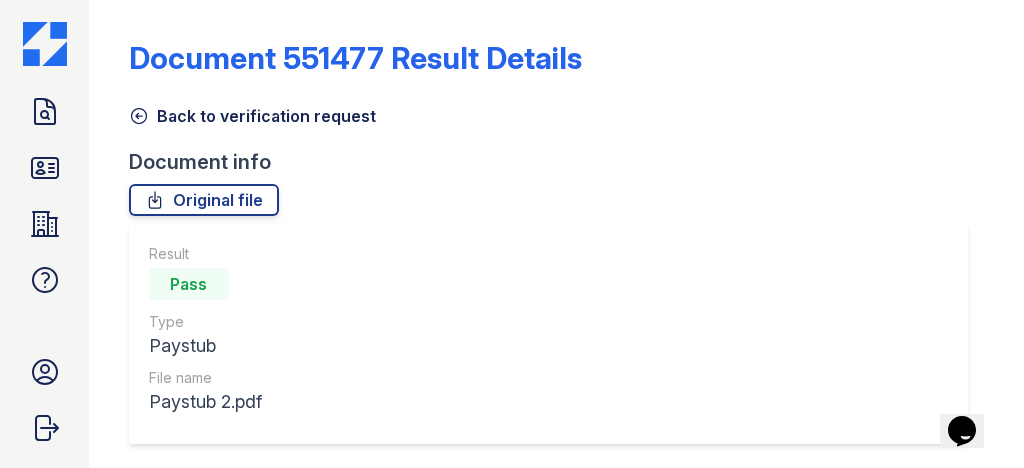 scroll, scrollTop: 0, scrollLeft: 0, axis: both 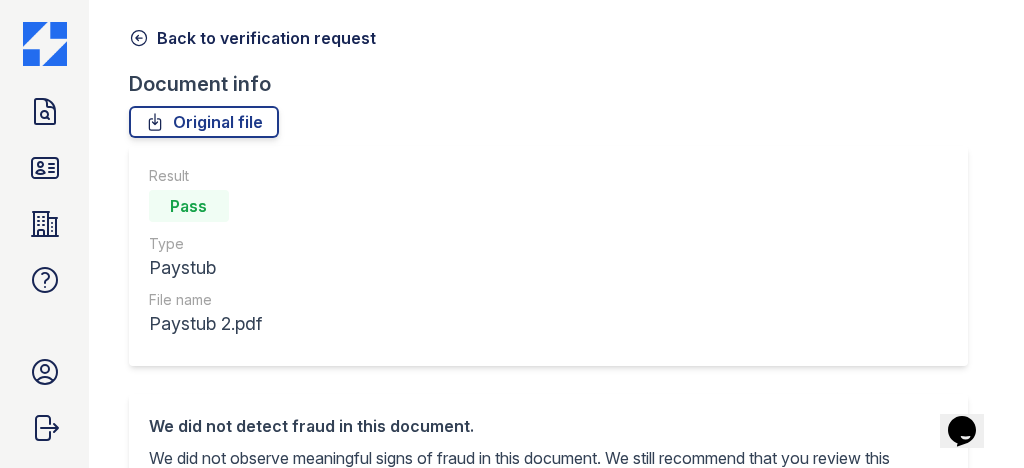 click 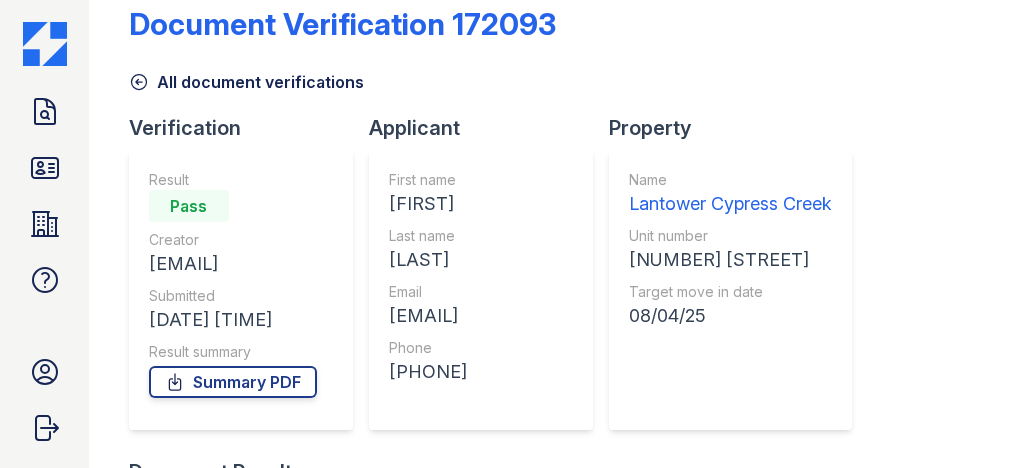 scroll, scrollTop: 320, scrollLeft: 0, axis: vertical 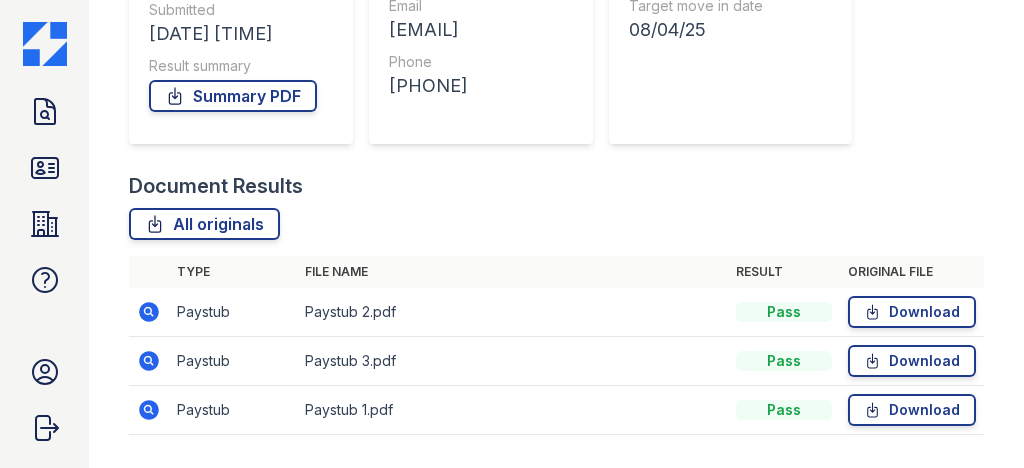 click 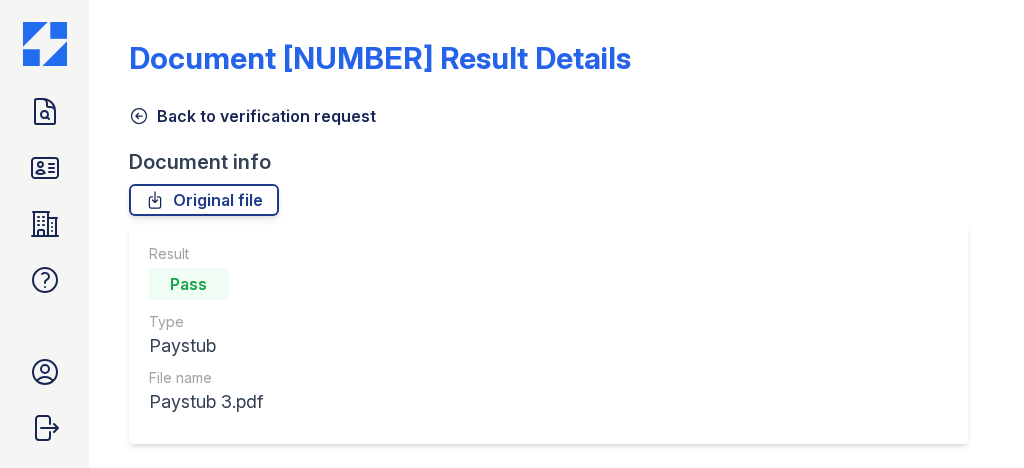scroll, scrollTop: 0, scrollLeft: 0, axis: both 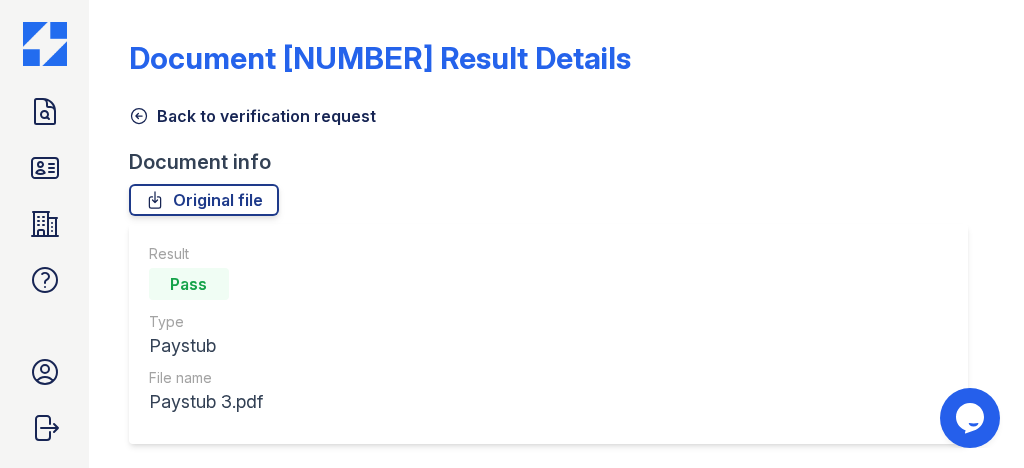 click 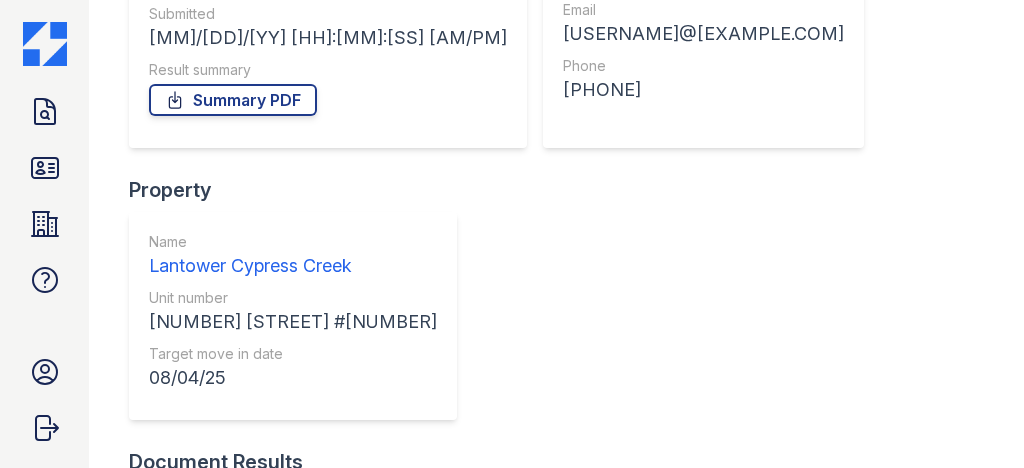 scroll, scrollTop: 320, scrollLeft: 0, axis: vertical 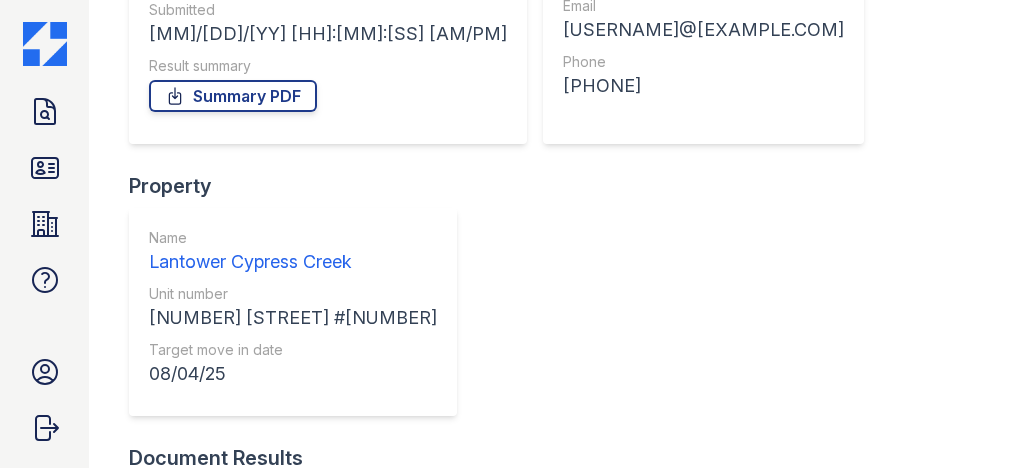 click 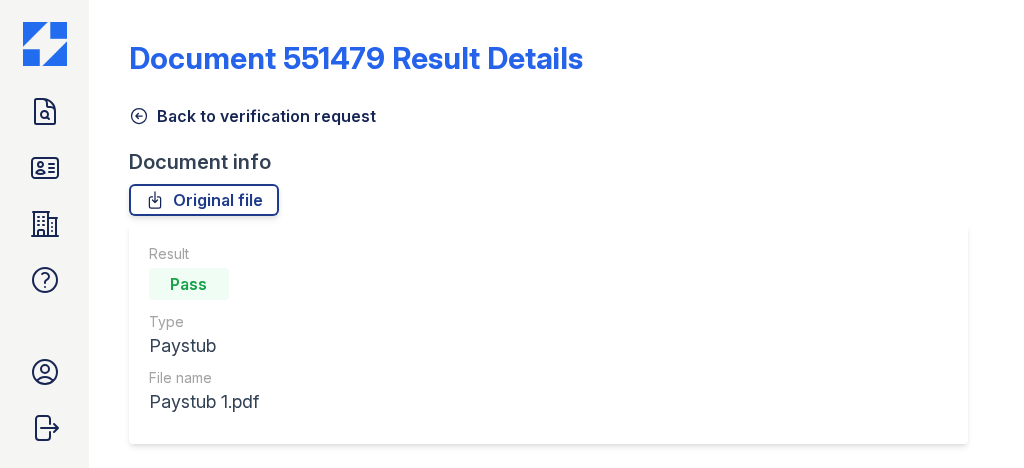 scroll, scrollTop: 0, scrollLeft: 0, axis: both 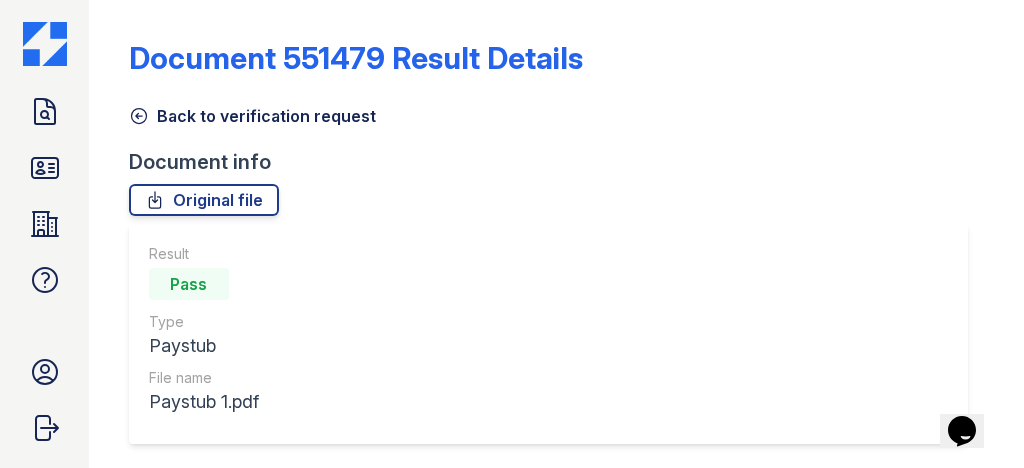 click 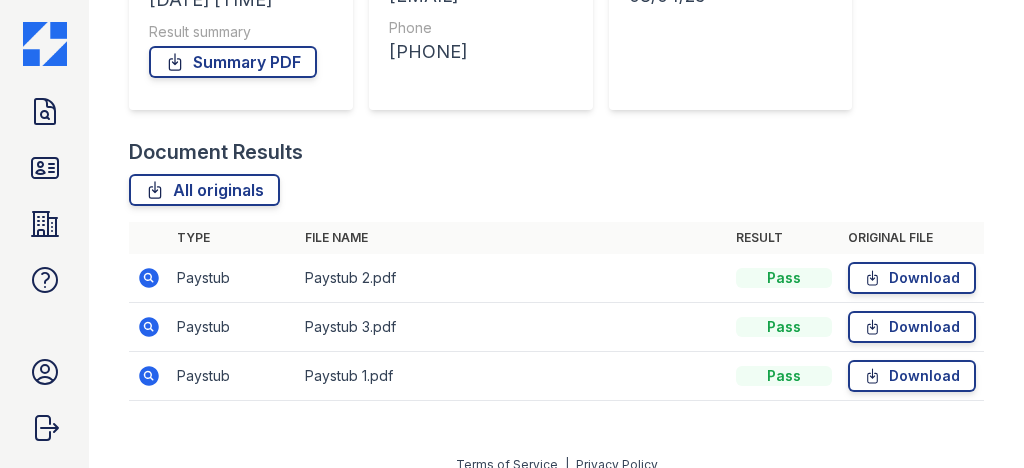 scroll, scrollTop: 373, scrollLeft: 0, axis: vertical 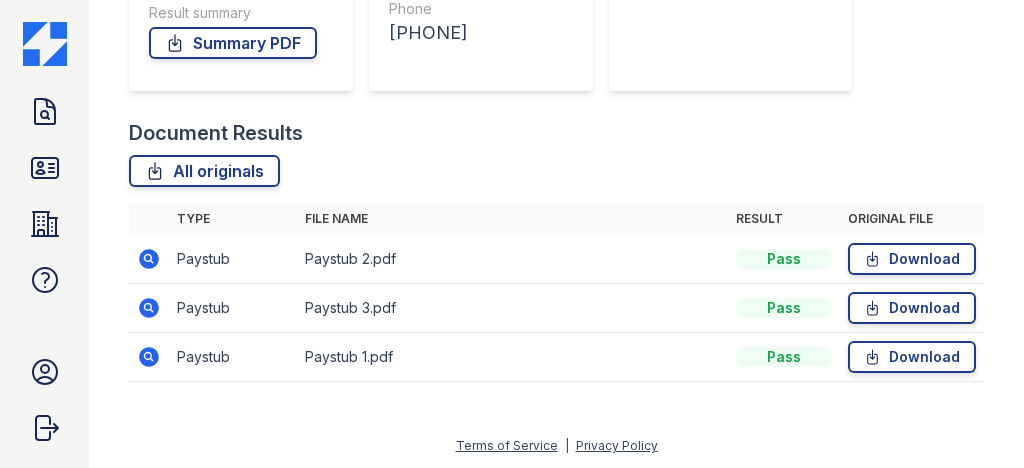 click 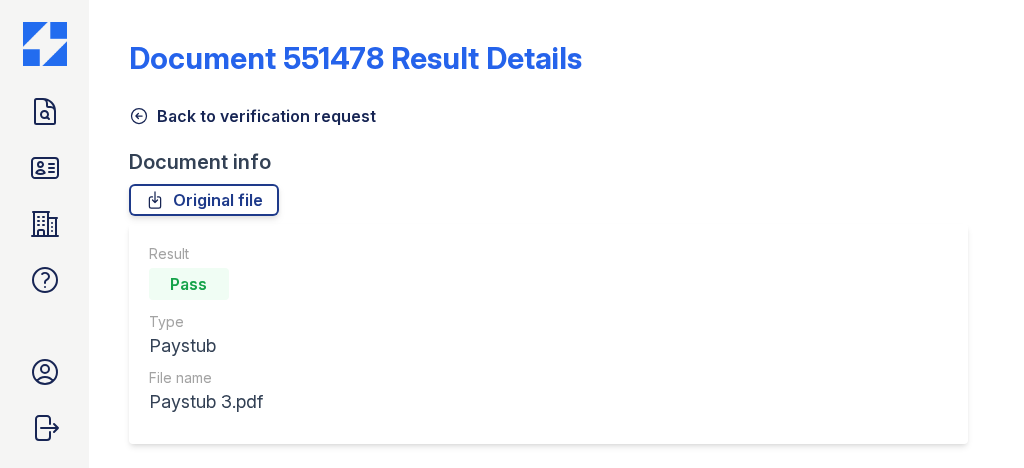scroll, scrollTop: 0, scrollLeft: 0, axis: both 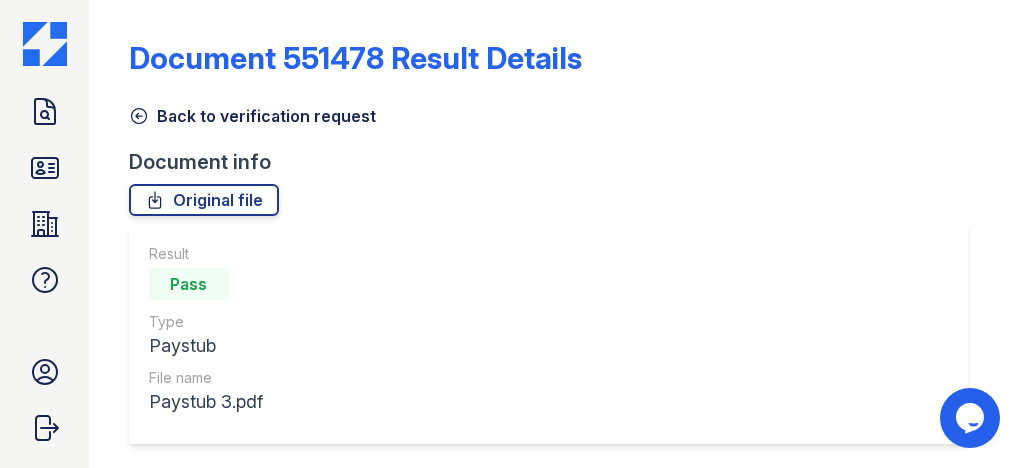 click 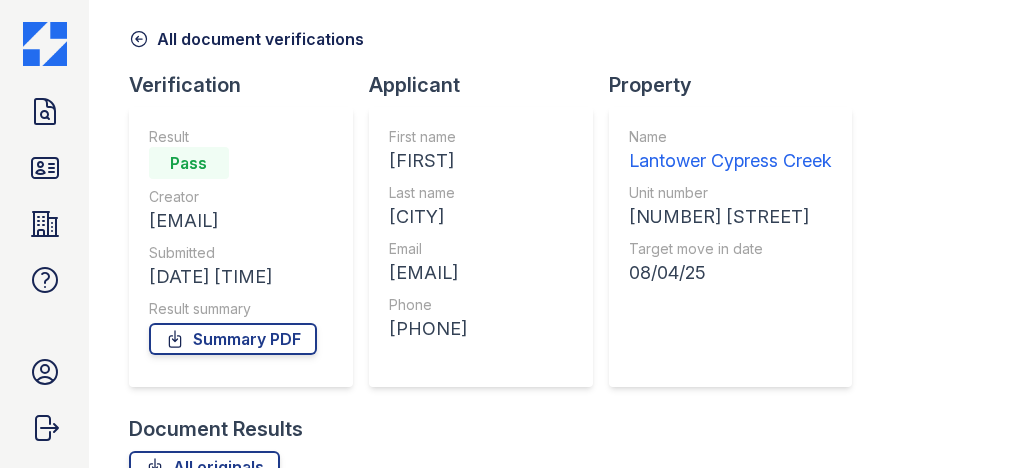 scroll, scrollTop: 320, scrollLeft: 0, axis: vertical 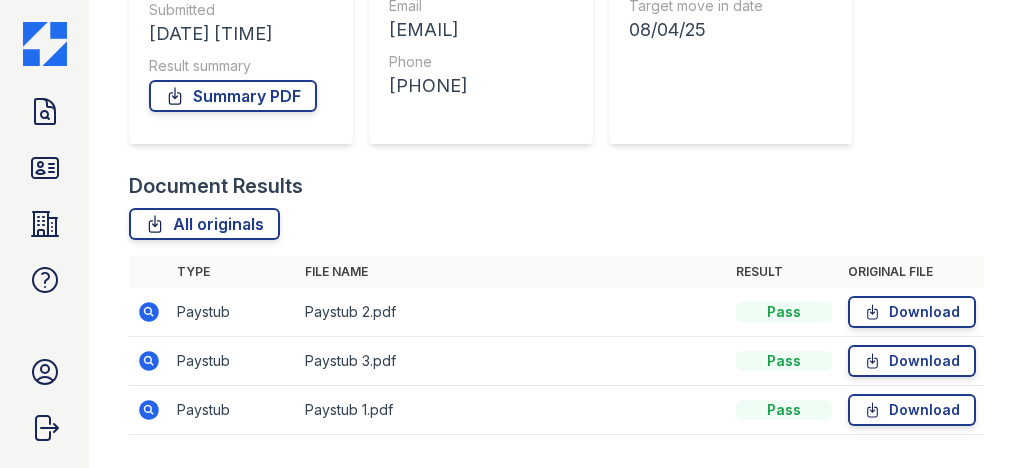click 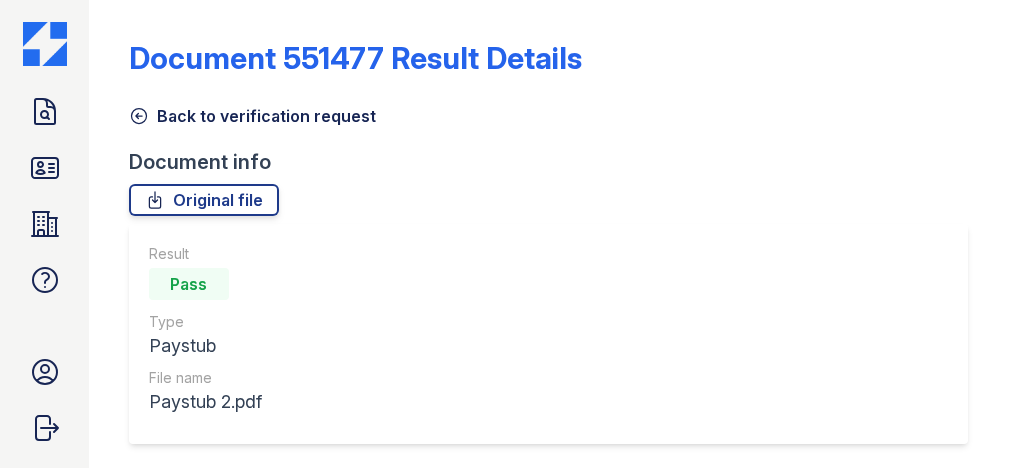 scroll, scrollTop: 0, scrollLeft: 0, axis: both 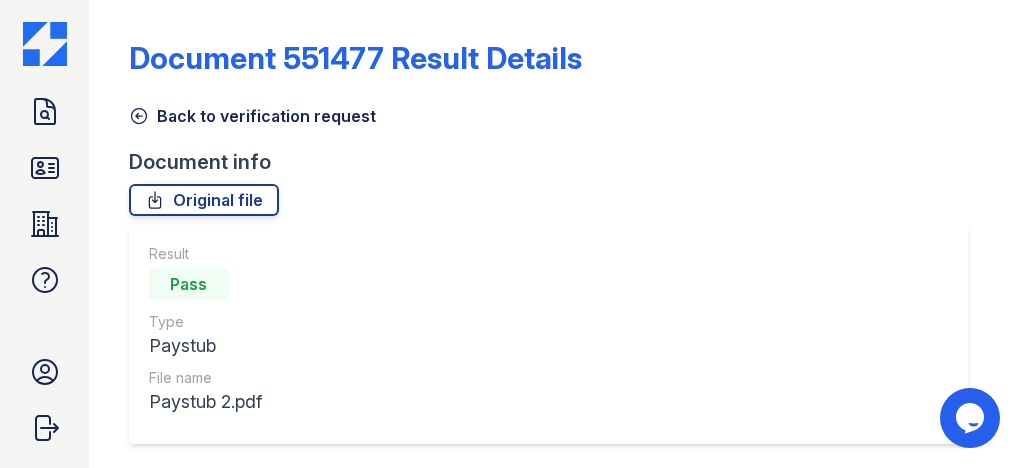 click 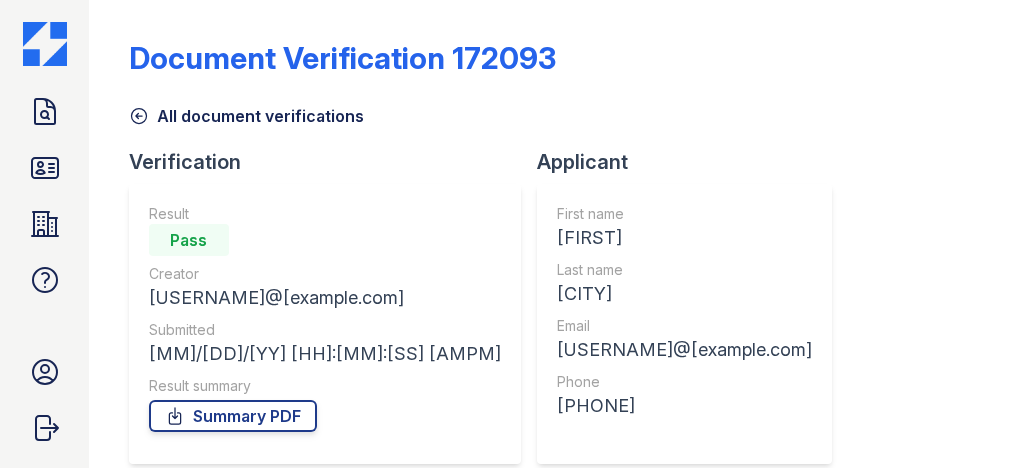 scroll, scrollTop: 160, scrollLeft: 0, axis: vertical 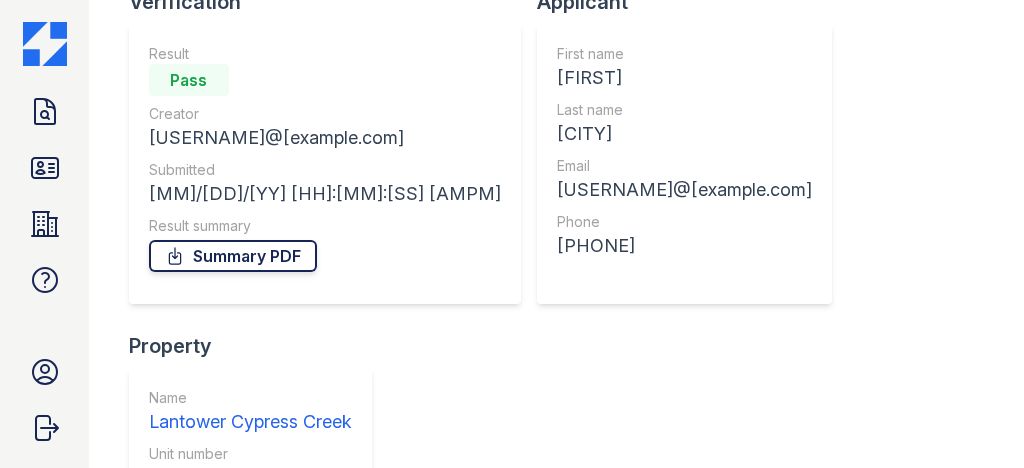 click on "Summary PDF" at bounding box center [233, 256] 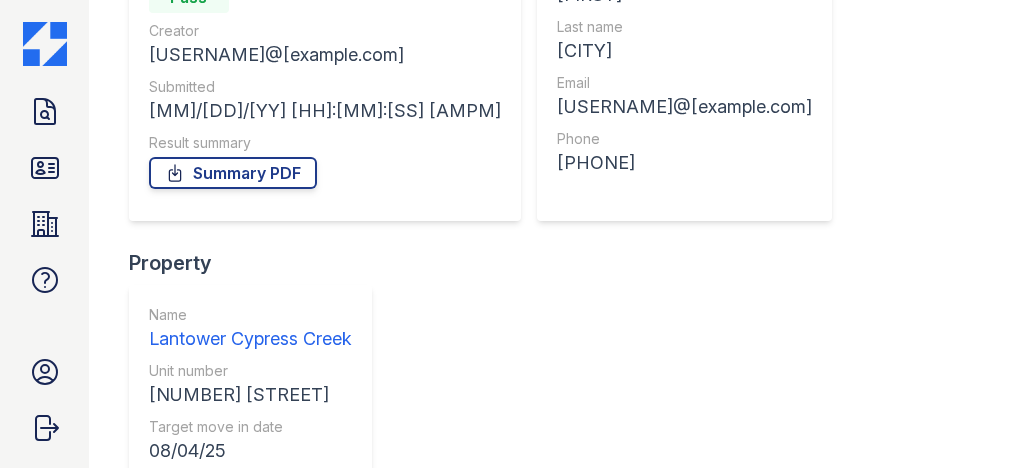 scroll, scrollTop: 373, scrollLeft: 0, axis: vertical 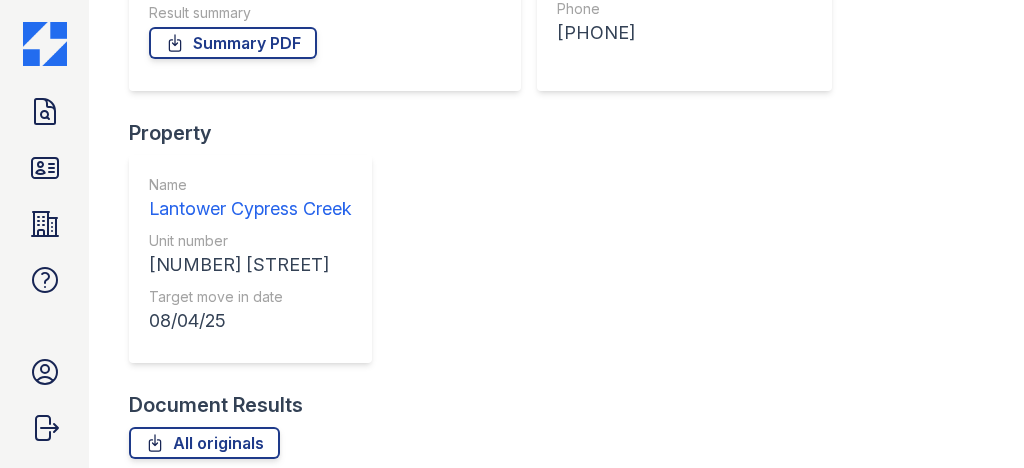 click on "Download" at bounding box center (912, 531) 